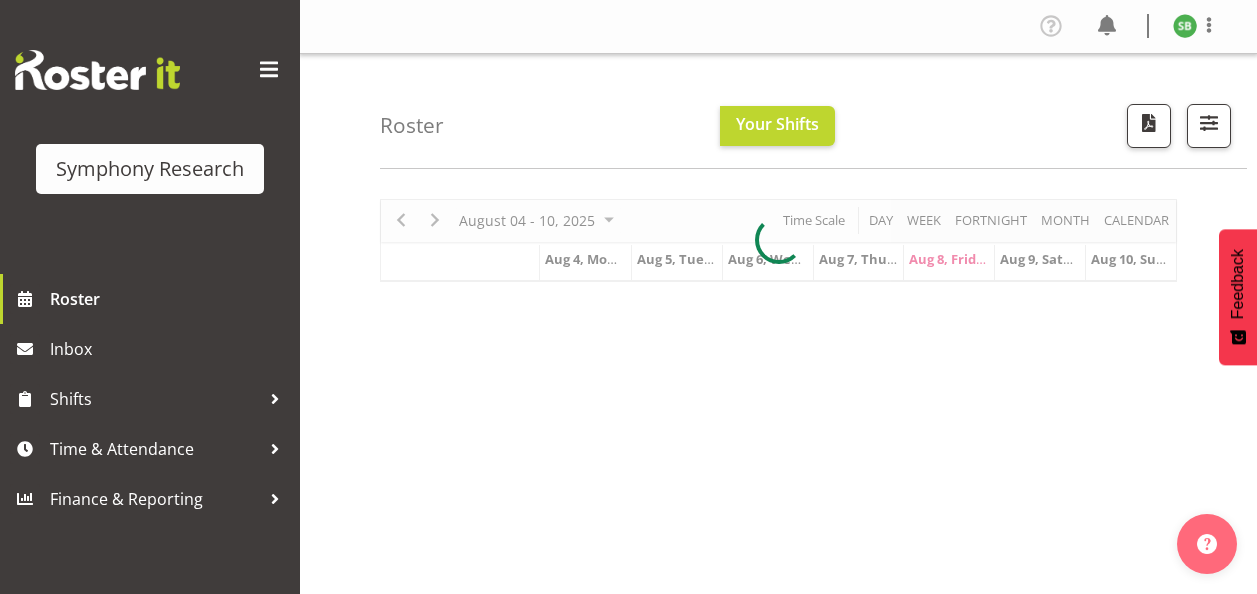 scroll, scrollTop: 0, scrollLeft: 0, axis: both 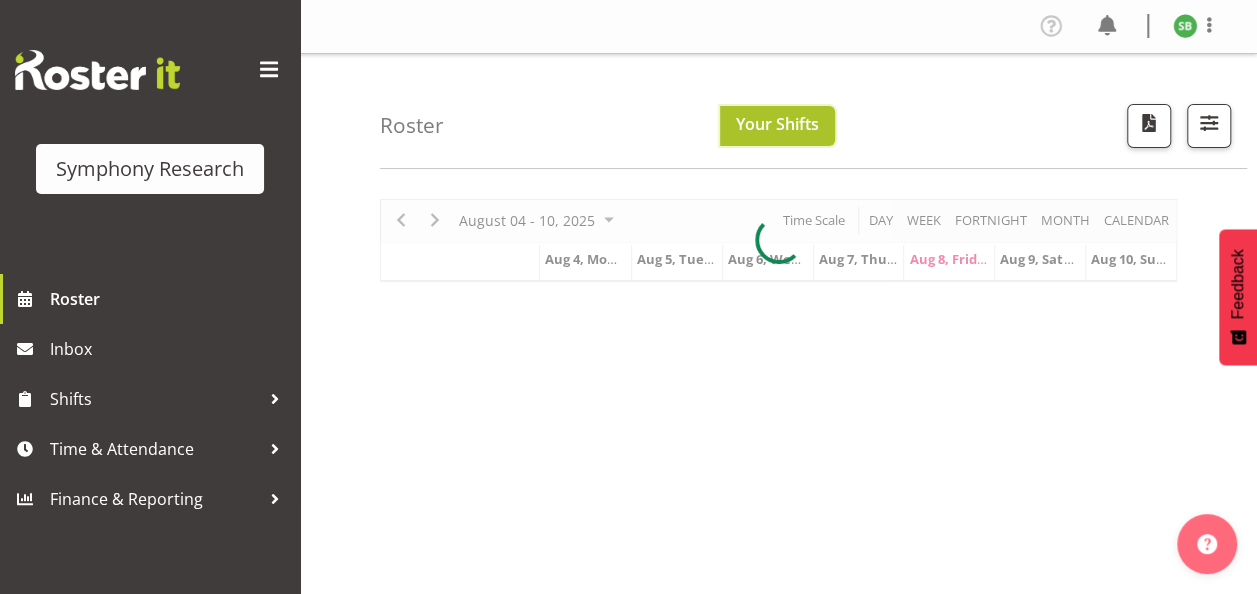 click on "Your Shifts" at bounding box center (777, 124) 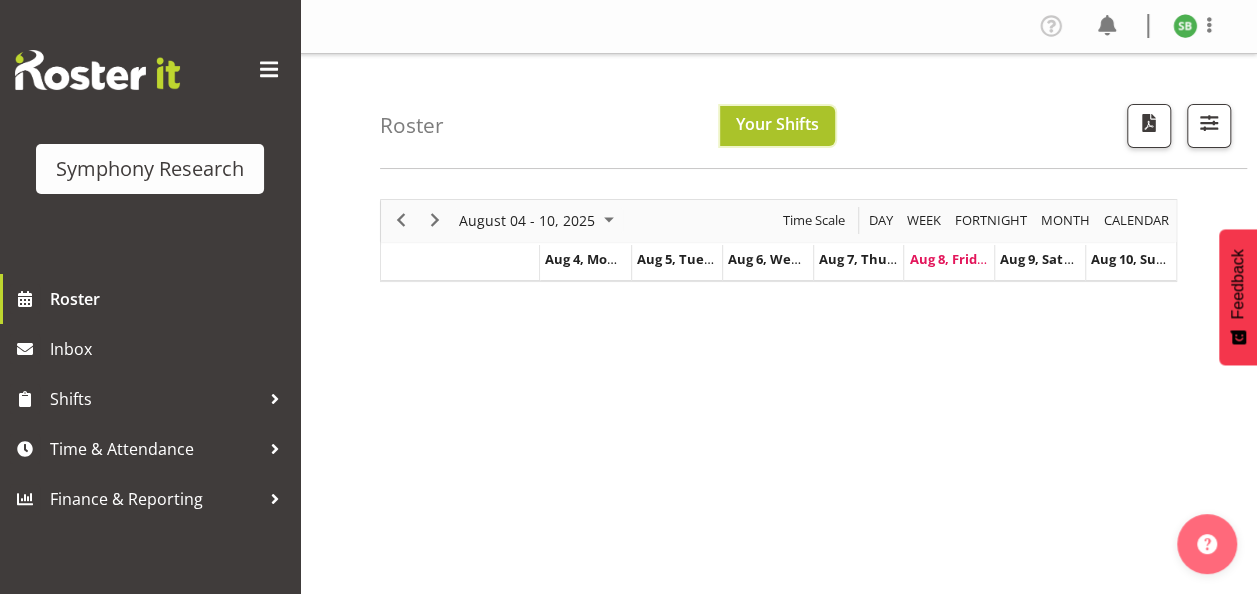 click on "Your Shifts" at bounding box center [777, 124] 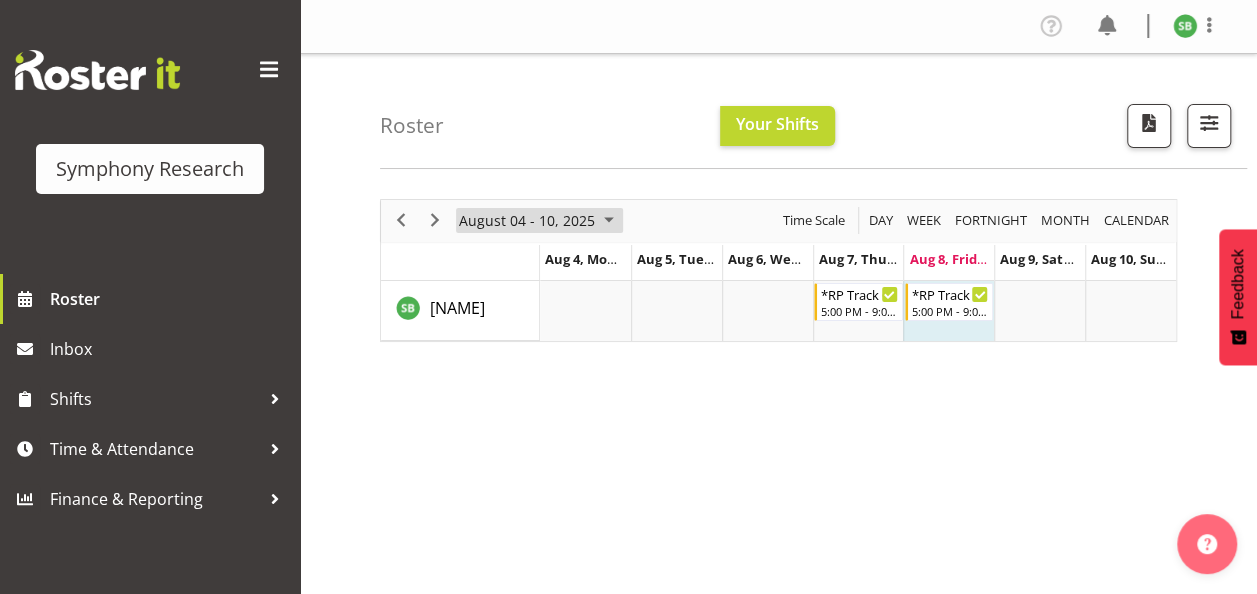 click at bounding box center [609, 220] 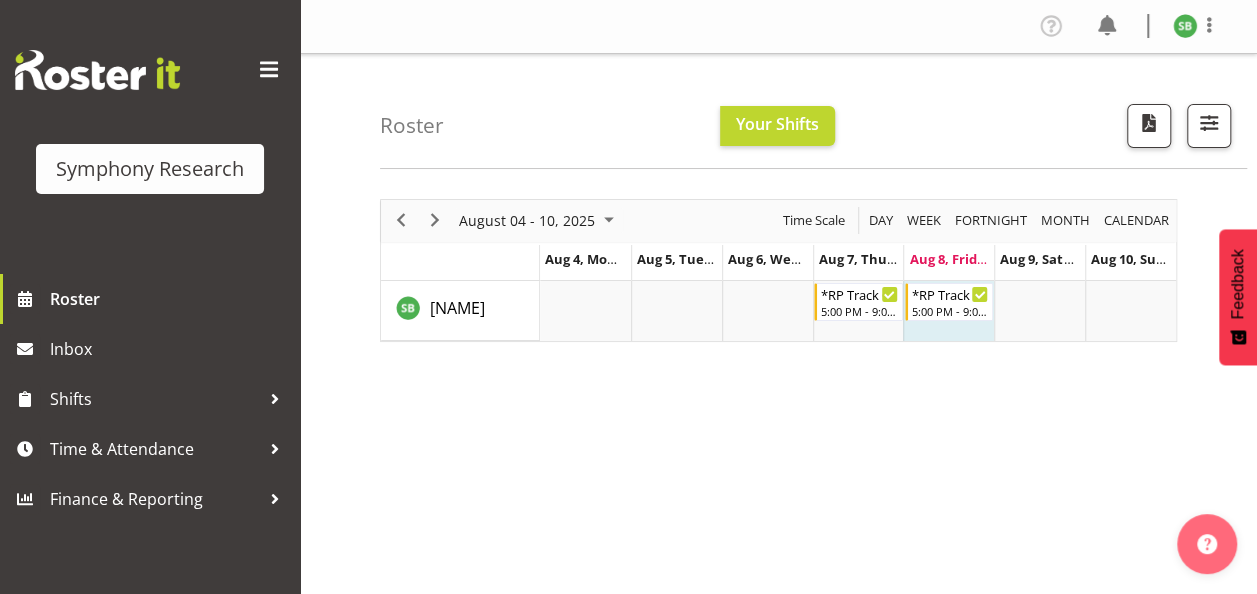 click on "Roster   Your Shifts
All Locations
Clear
MM
Symphony
Select All
Deselect All
All Departments
Clear
Research Partners
Select All
Deselect All
All Jobs  All Jobs     Search for a particular employee         Show all users" at bounding box center [813, 111] 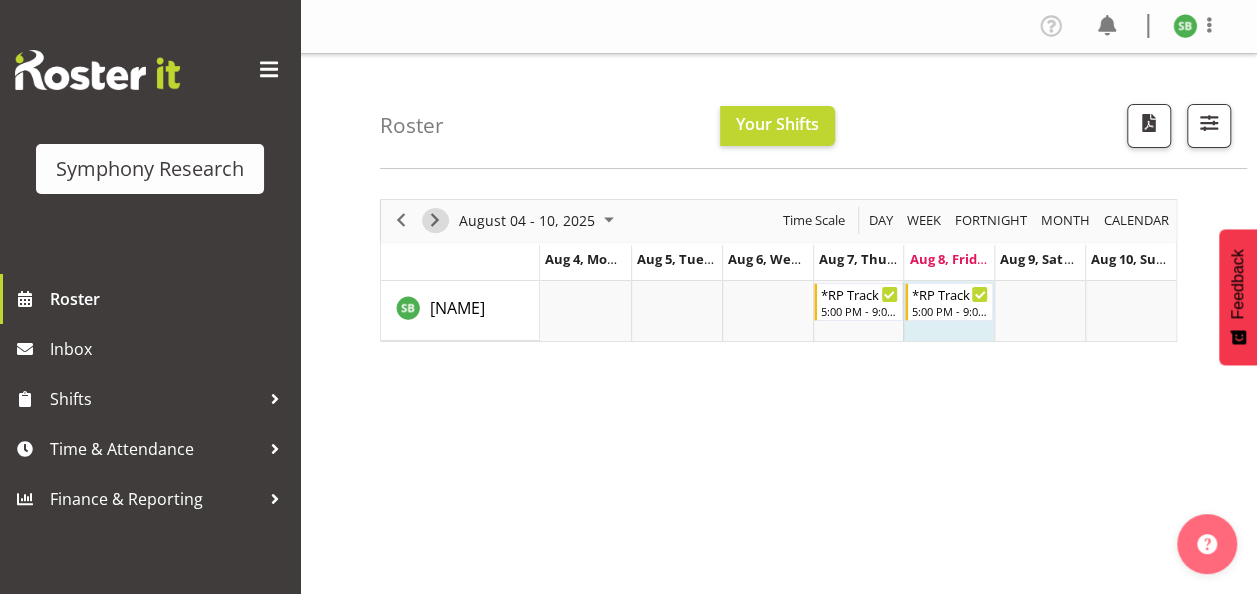 click at bounding box center (435, 220) 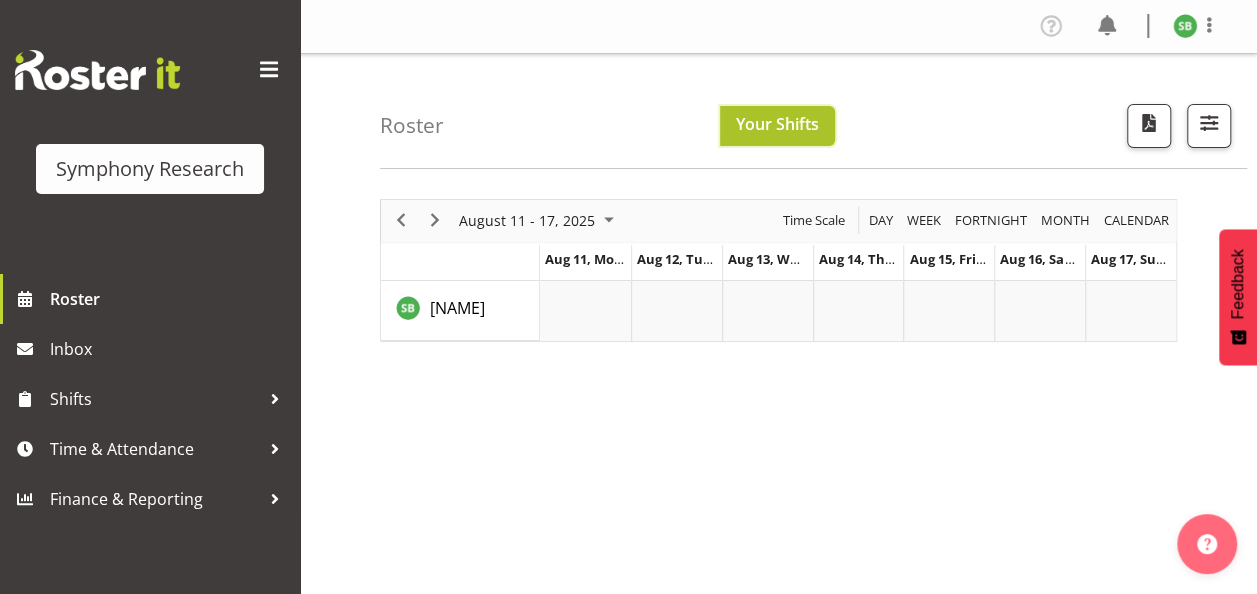 click on "Your Shifts" at bounding box center (777, 126) 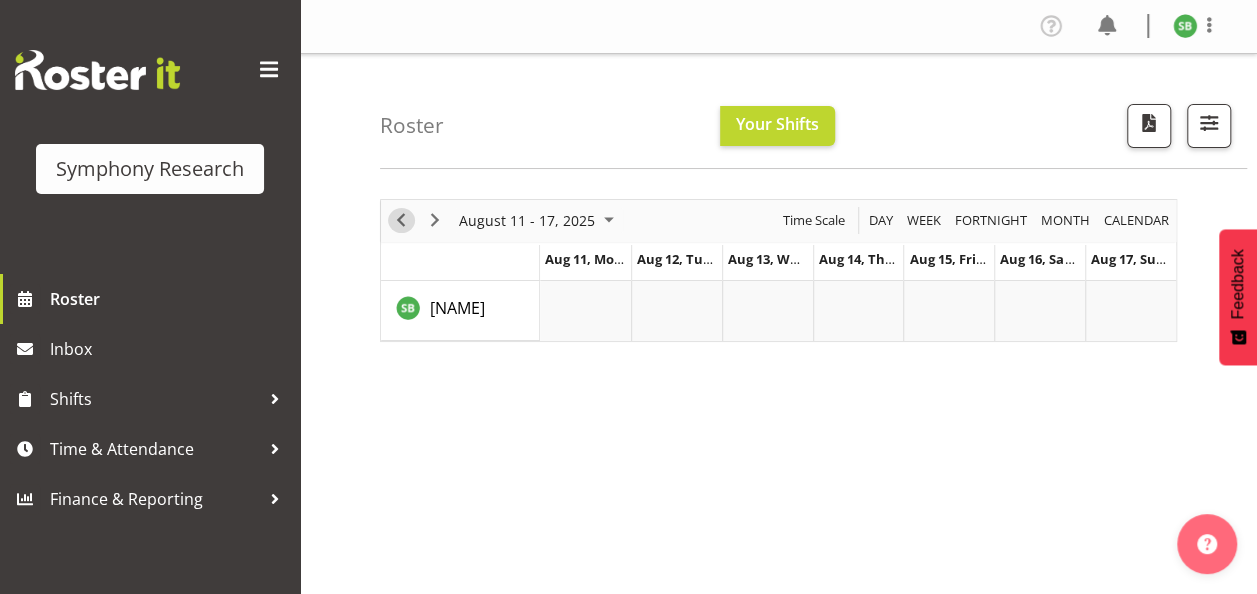 click at bounding box center (401, 220) 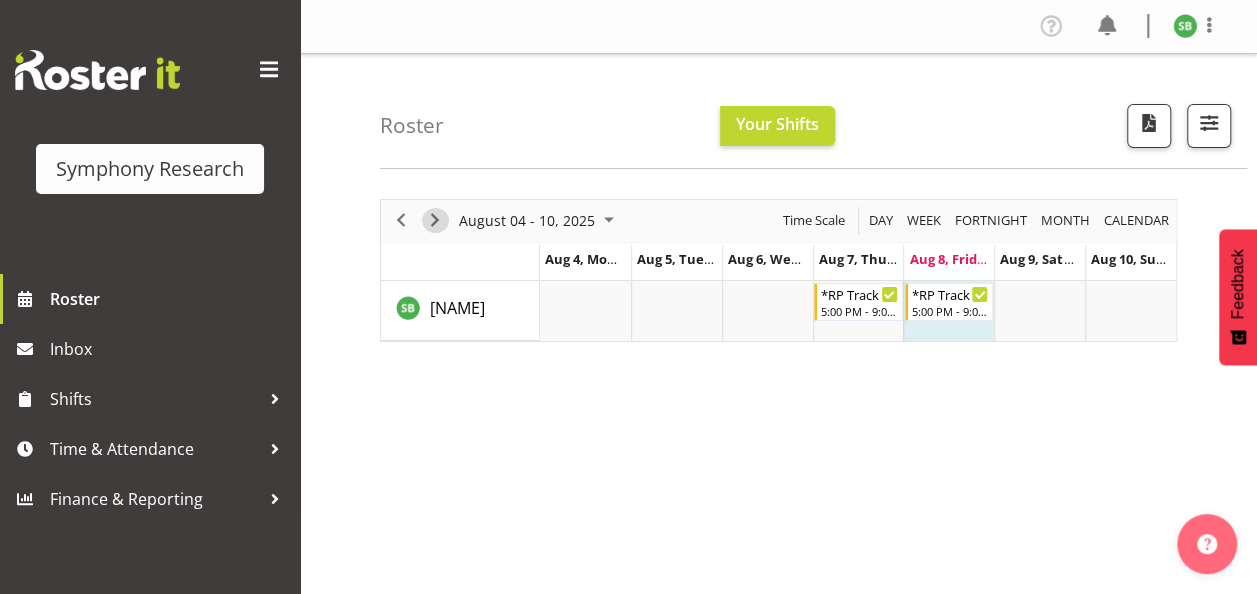 click at bounding box center [435, 220] 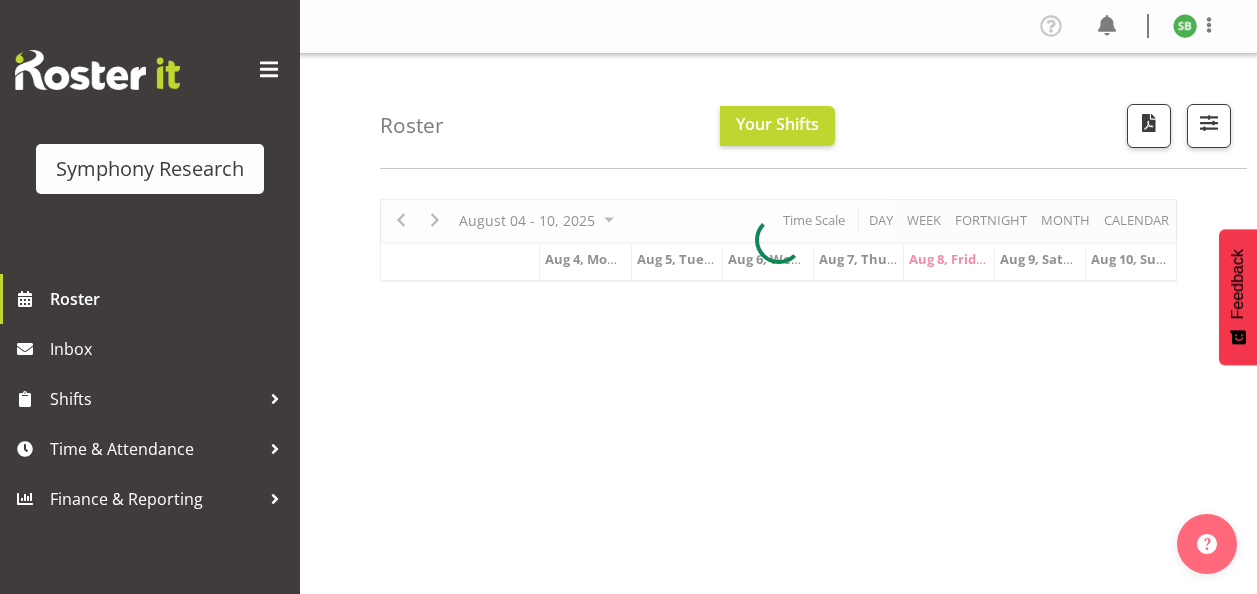 scroll, scrollTop: 0, scrollLeft: 0, axis: both 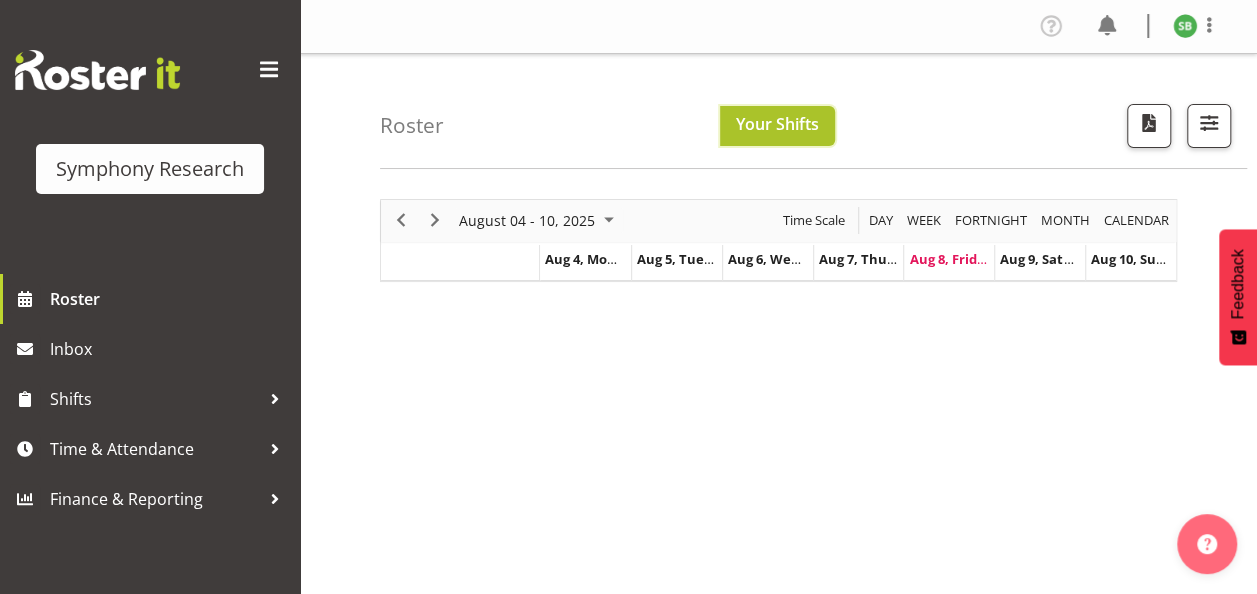 click on "Your Shifts" at bounding box center (777, 124) 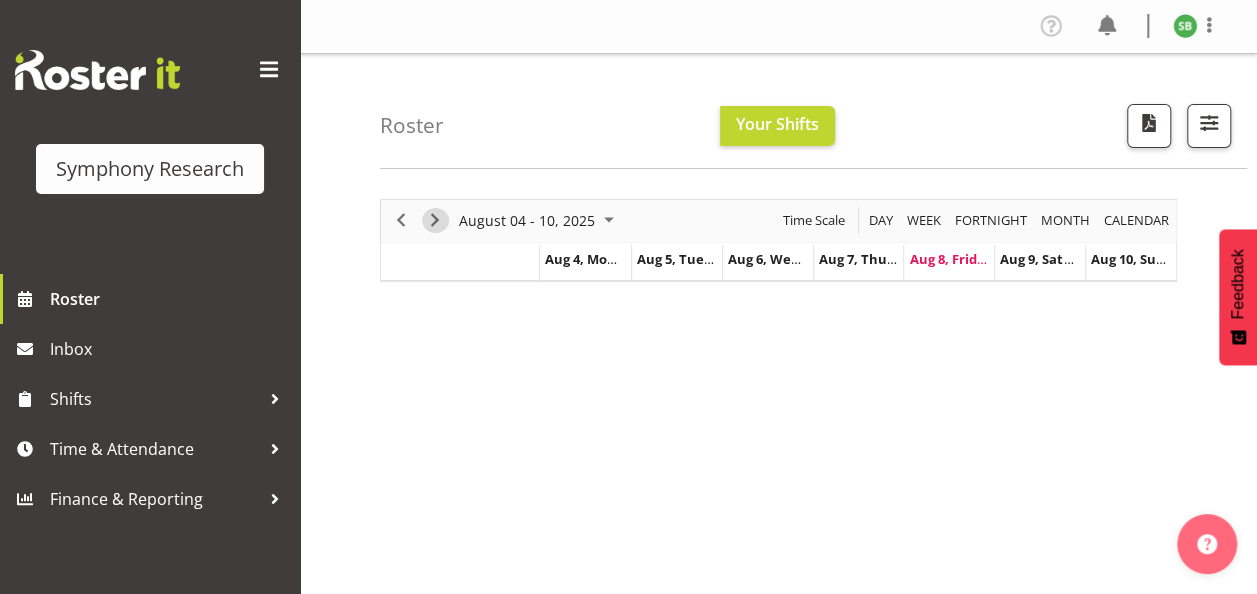 click at bounding box center [435, 220] 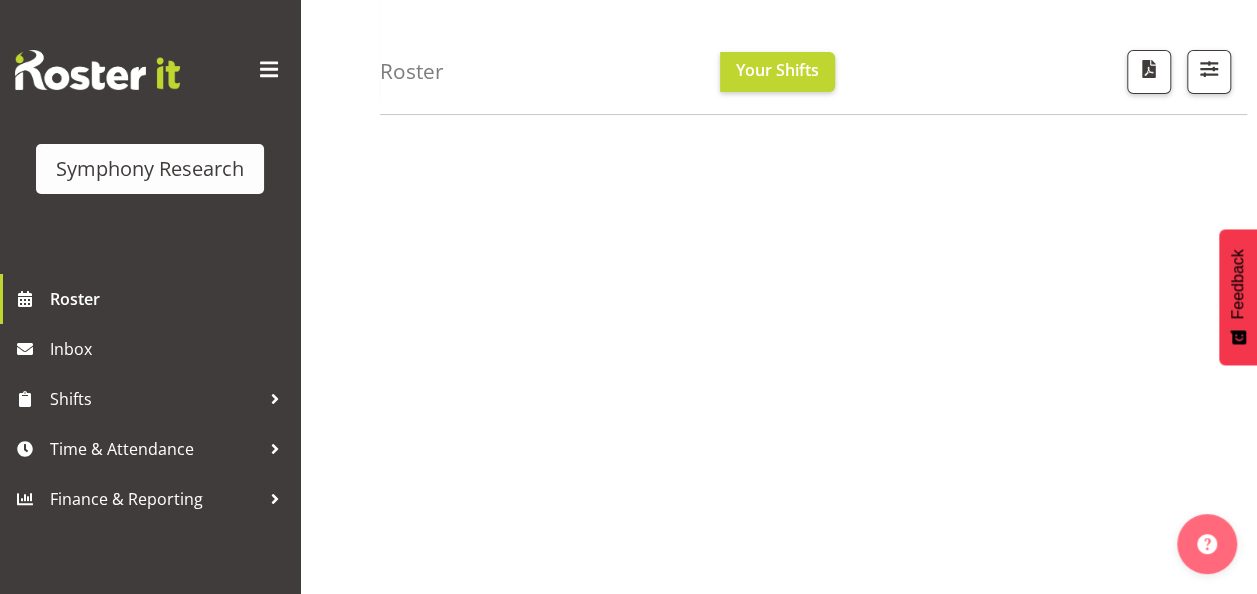 scroll, scrollTop: 208, scrollLeft: 0, axis: vertical 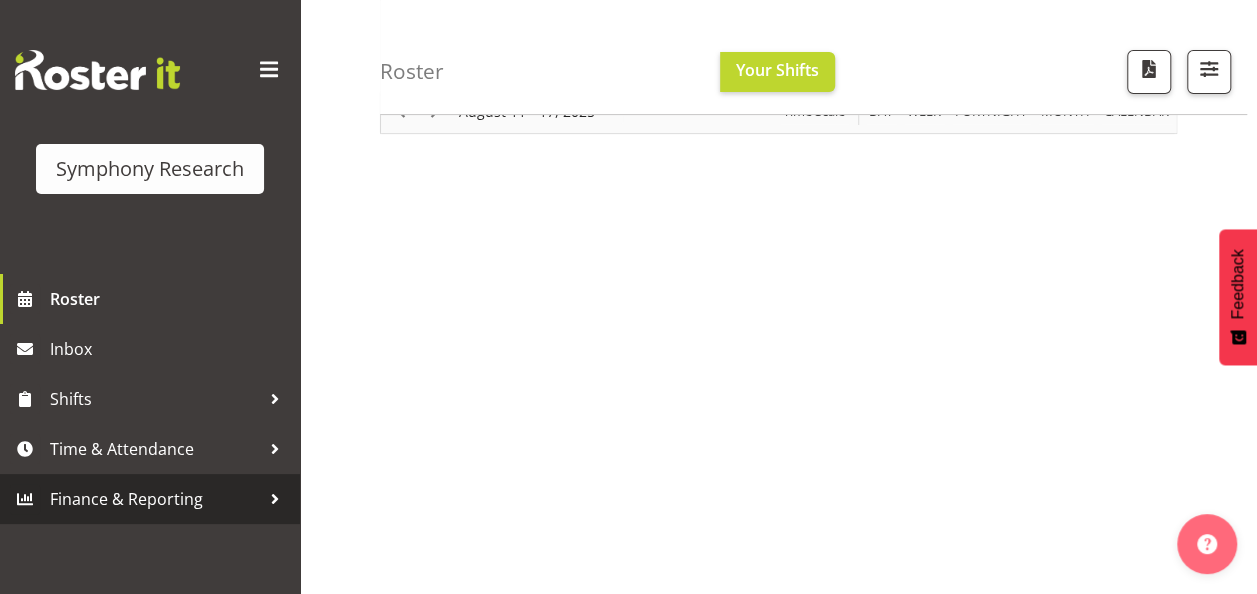 click on "Finance & Reporting" at bounding box center [155, 499] 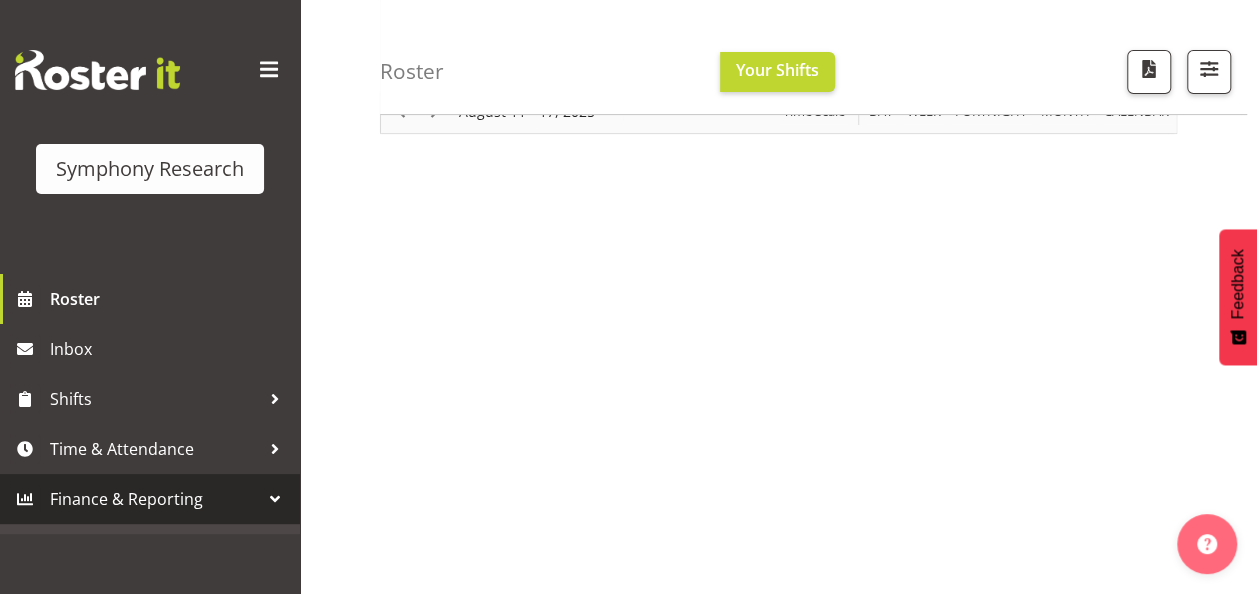 click at bounding box center [275, 499] 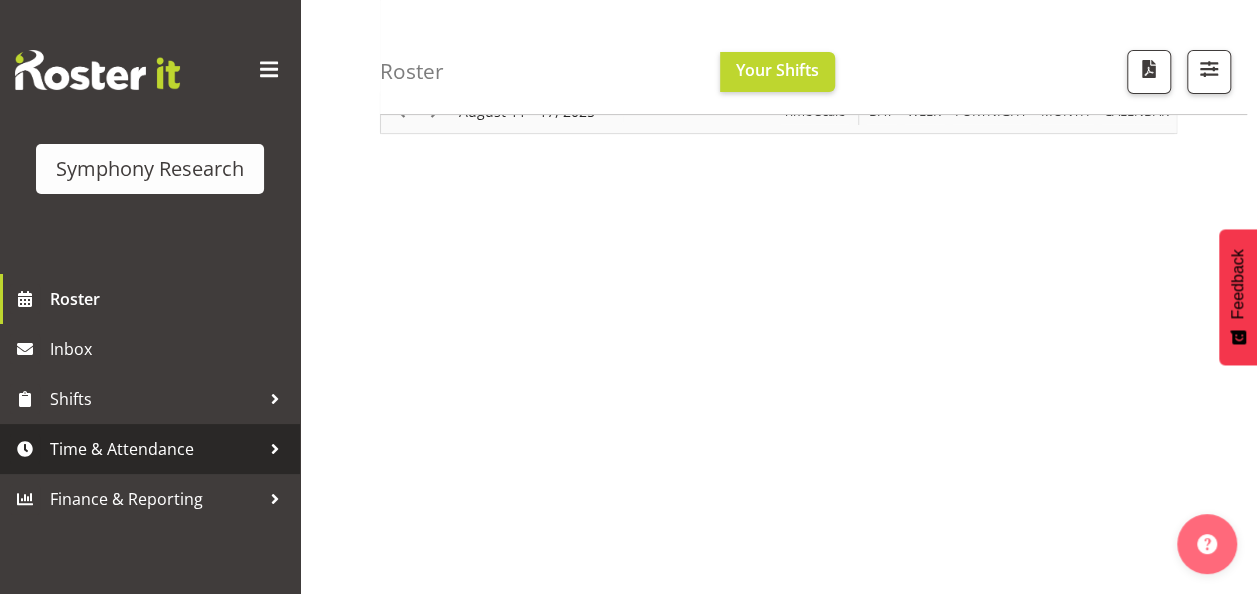 click on "Time & Attendance" at bounding box center (150, 449) 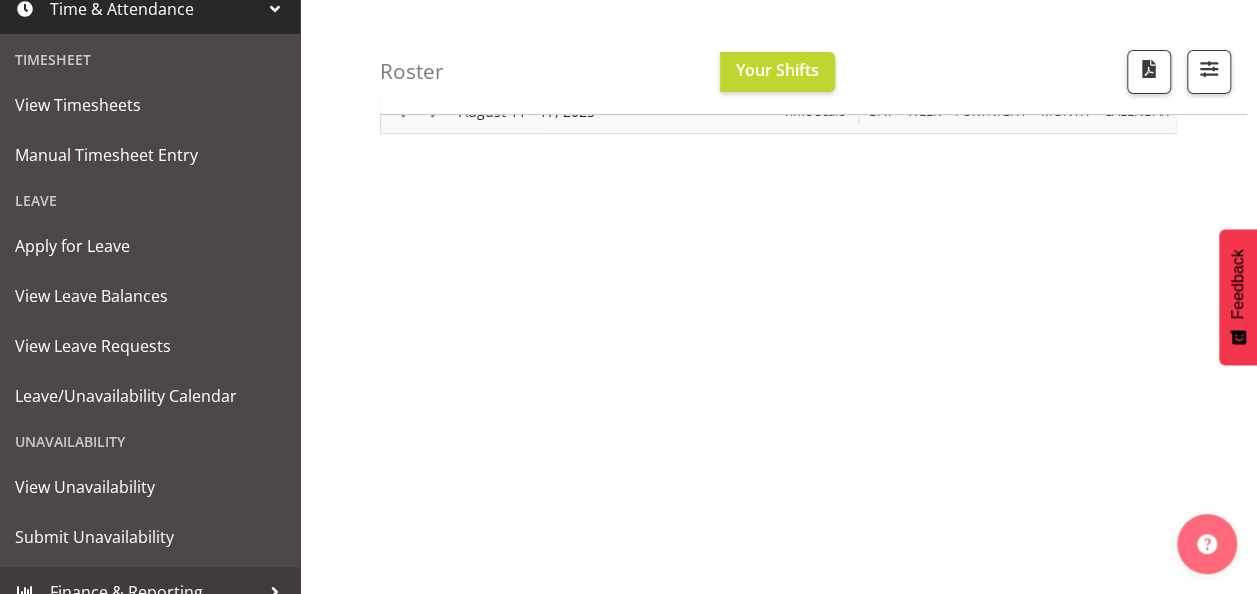 scroll, scrollTop: 463, scrollLeft: 0, axis: vertical 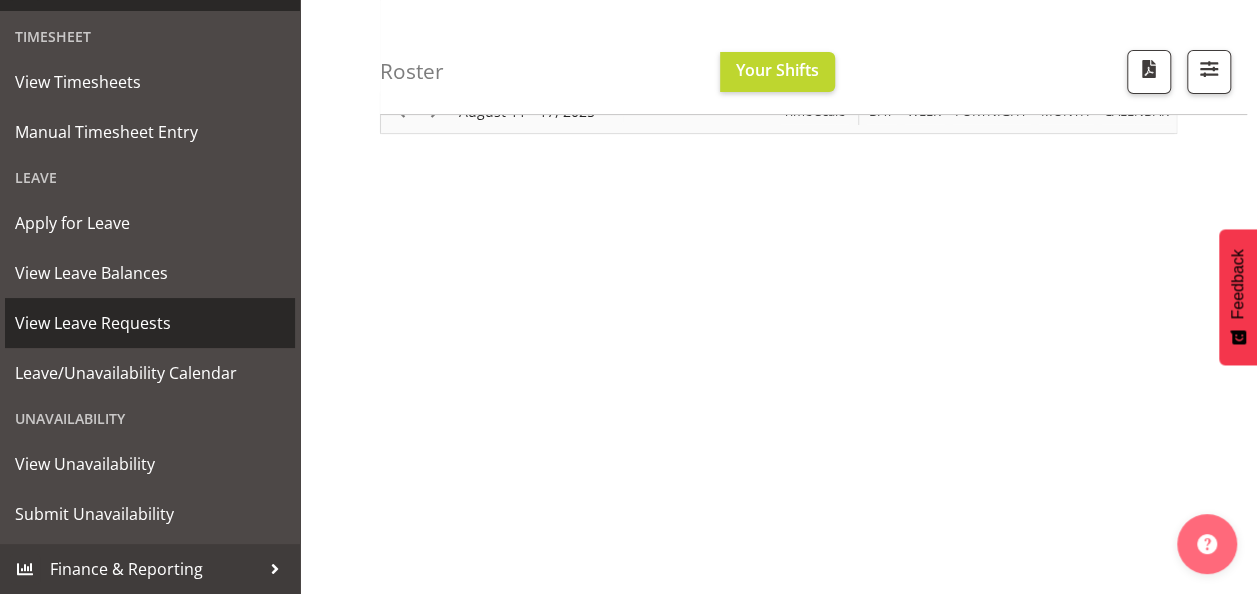 click on "View Leave Requests" at bounding box center (150, 323) 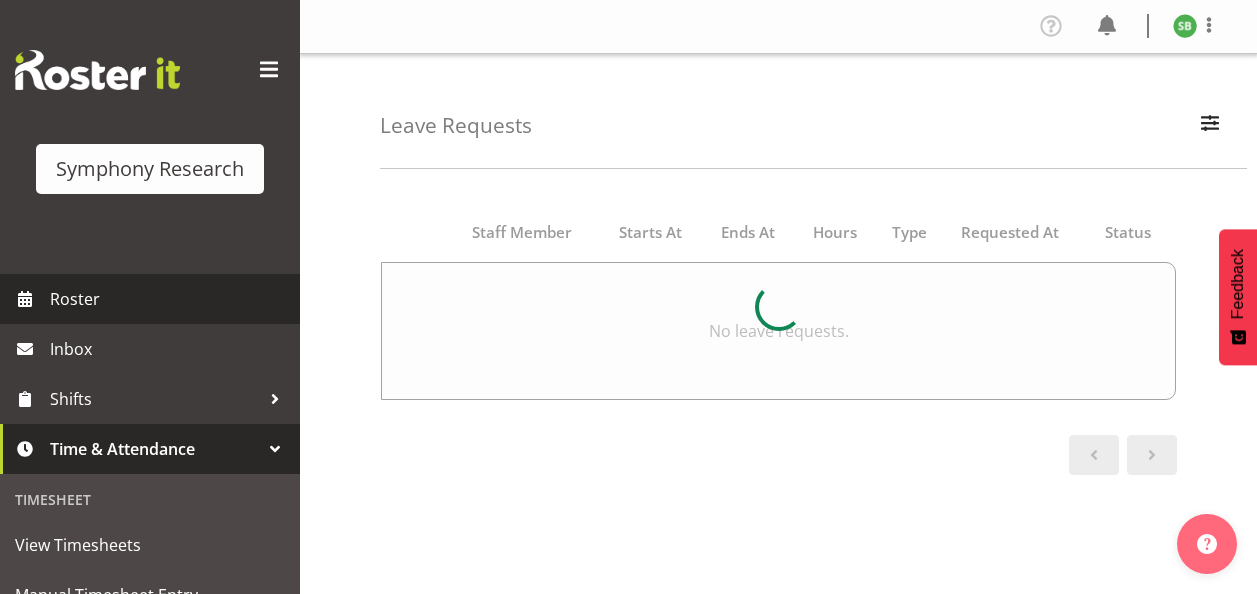 scroll, scrollTop: 0, scrollLeft: 0, axis: both 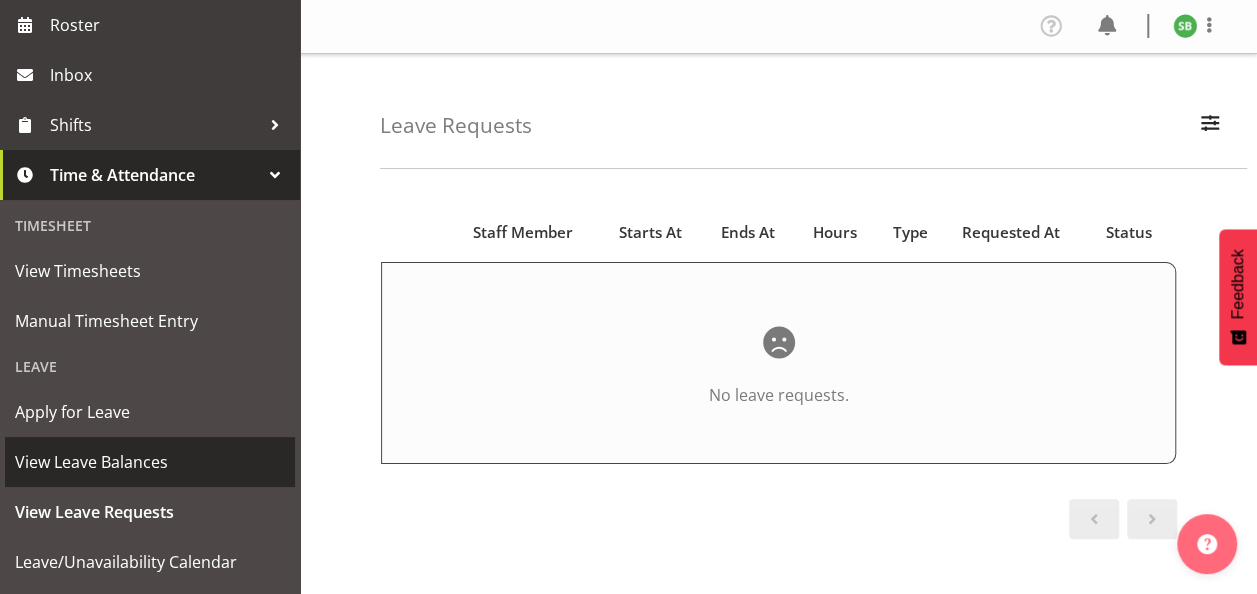 click on "View Leave Balances" at bounding box center [150, 462] 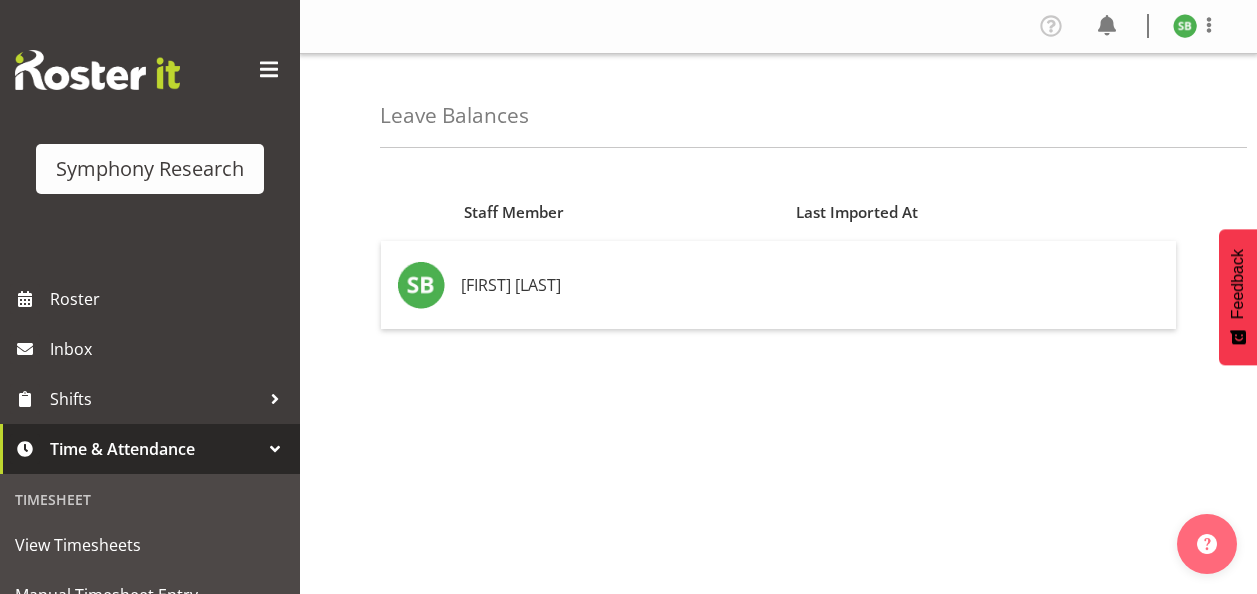 scroll, scrollTop: 0, scrollLeft: 0, axis: both 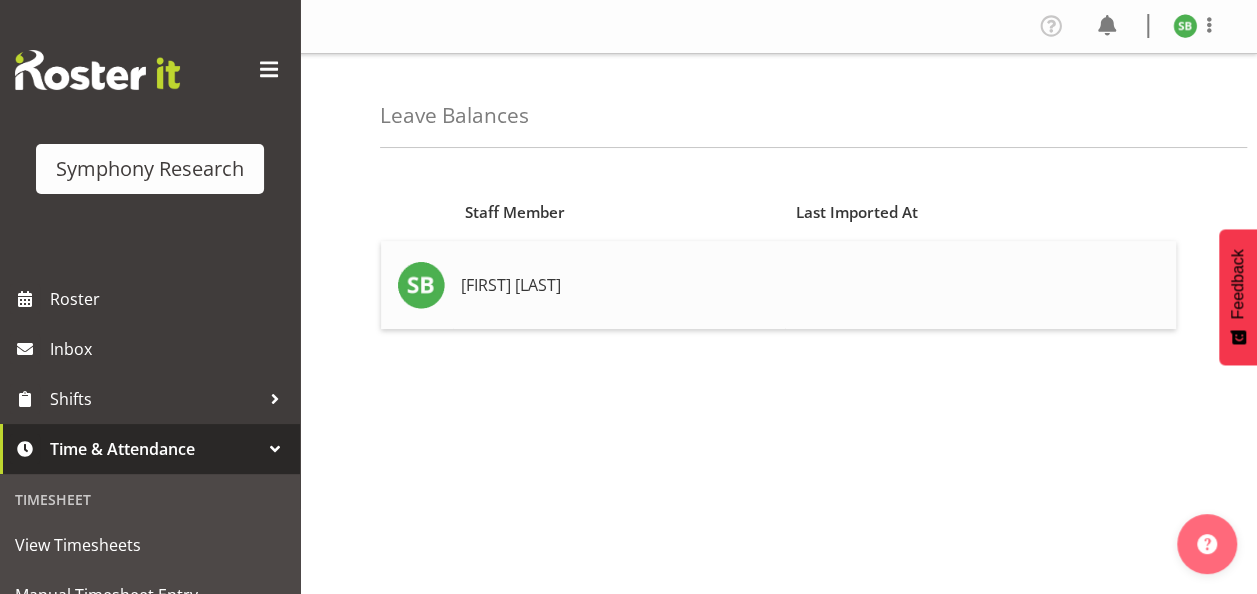 click on "[NAME]" at bounding box center [619, 285] 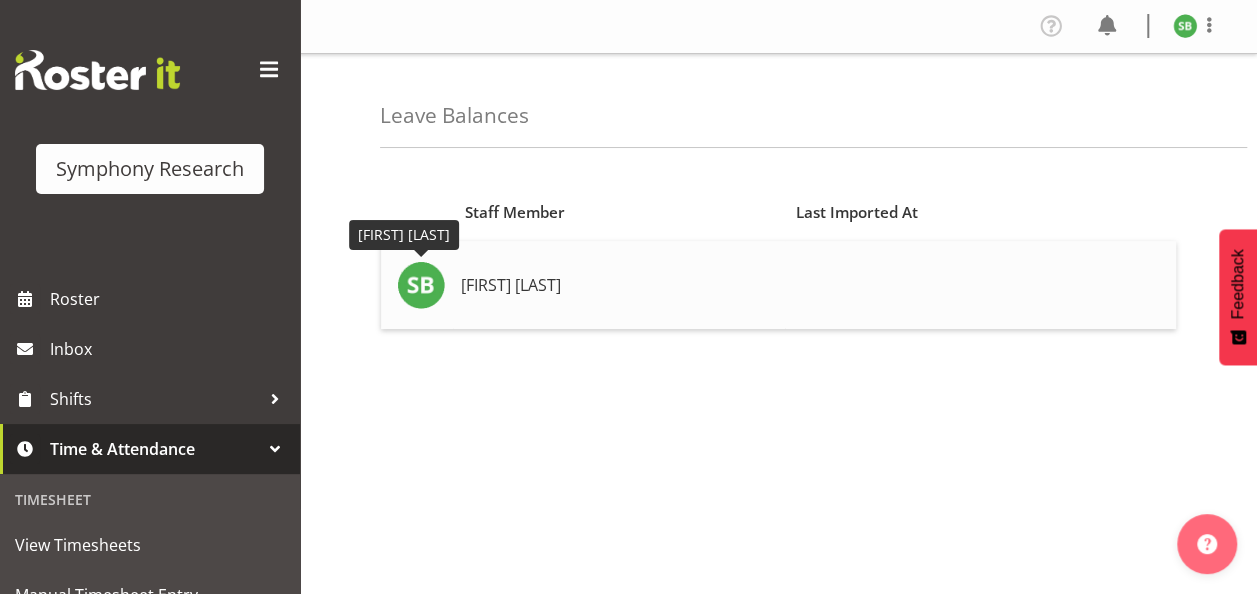 click at bounding box center [421, 285] 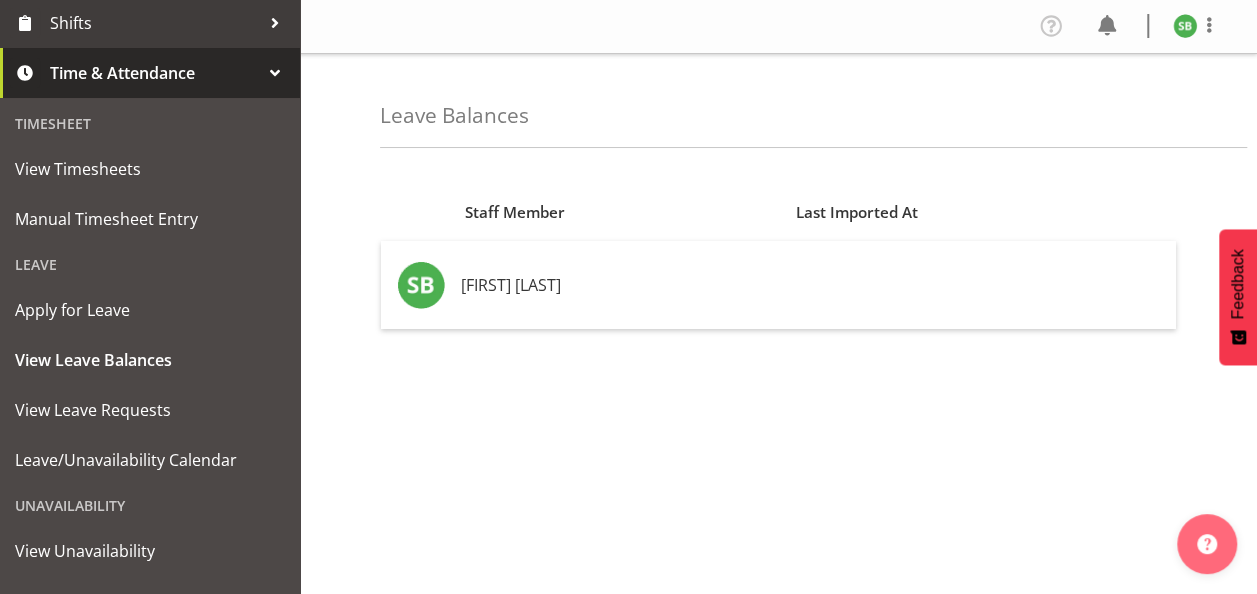 scroll, scrollTop: 463, scrollLeft: 0, axis: vertical 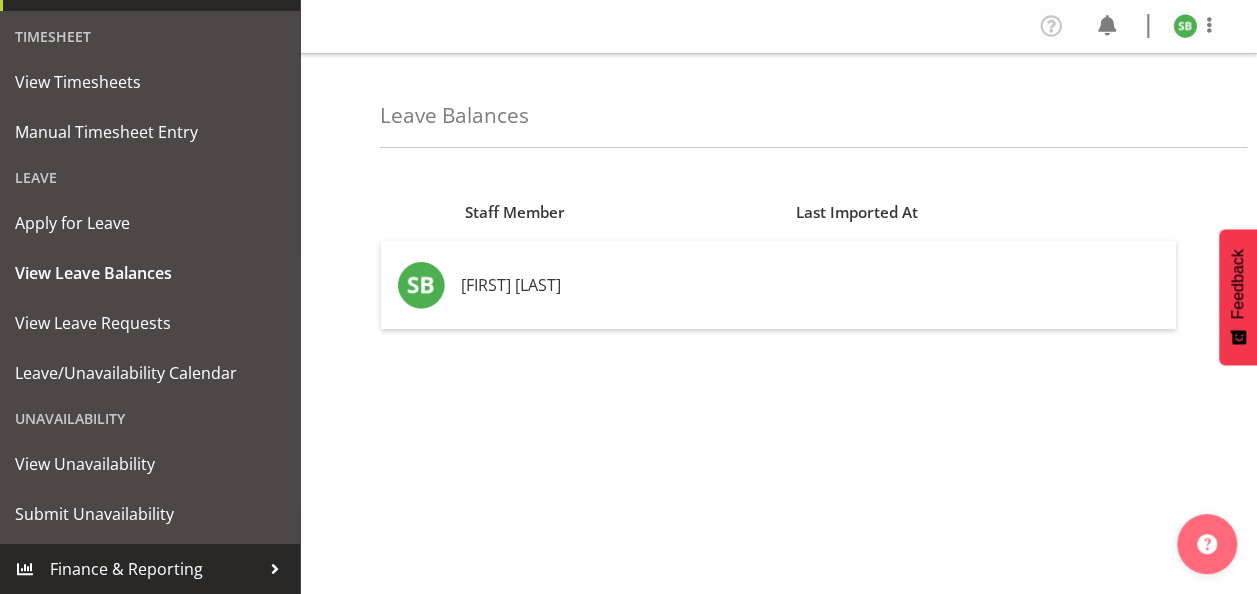 click at bounding box center (275, 569) 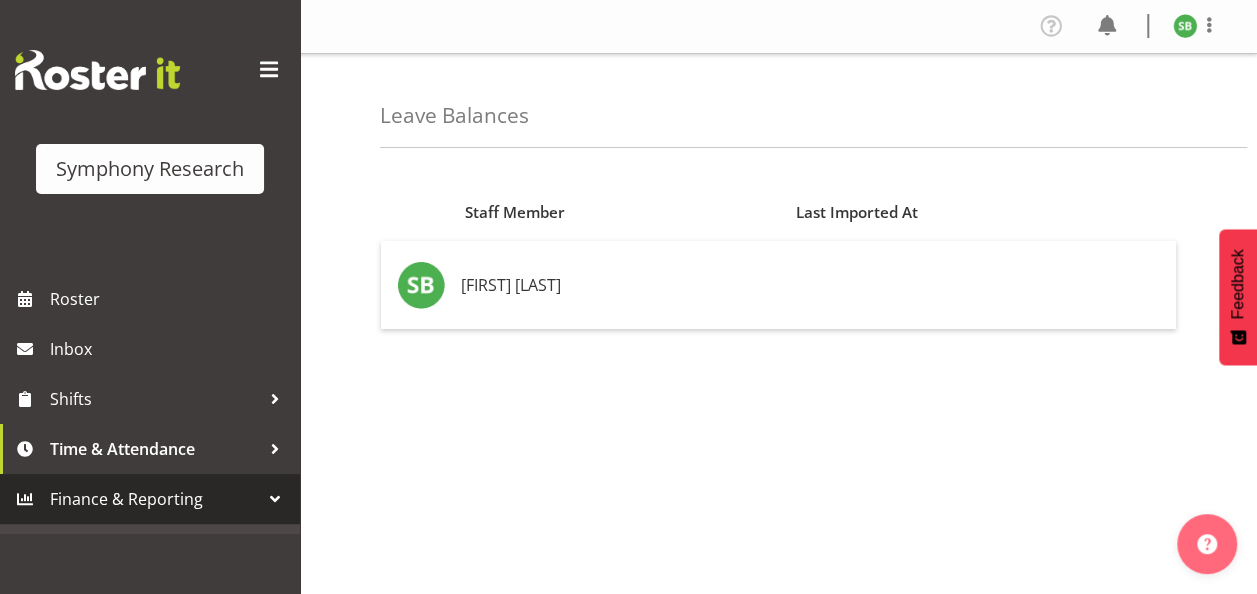 scroll, scrollTop: 0, scrollLeft: 0, axis: both 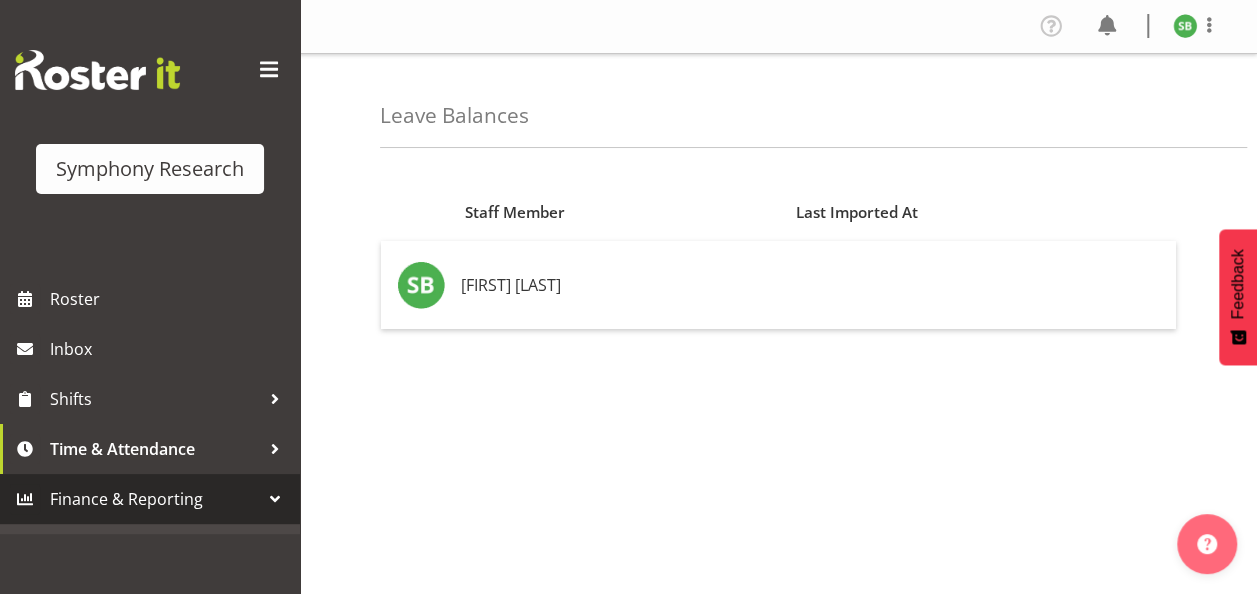 click on "Symphony Research    Roster         Inbox         Shifts         Time & Attendance         Finance & Reporting" at bounding box center [150, 297] 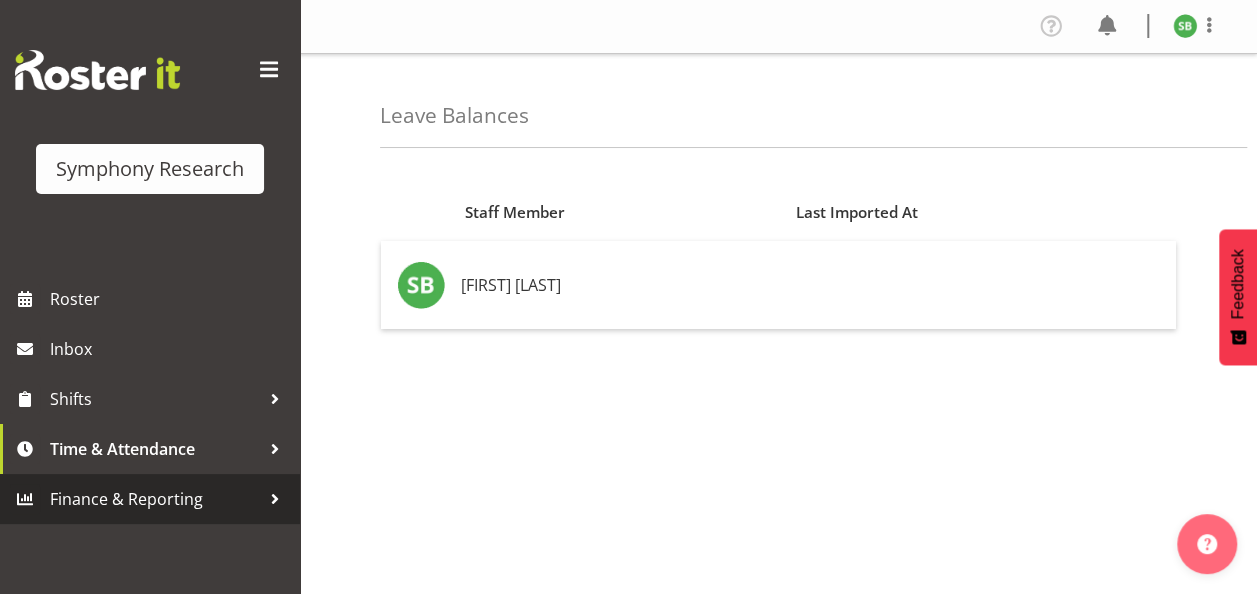 click at bounding box center (275, 499) 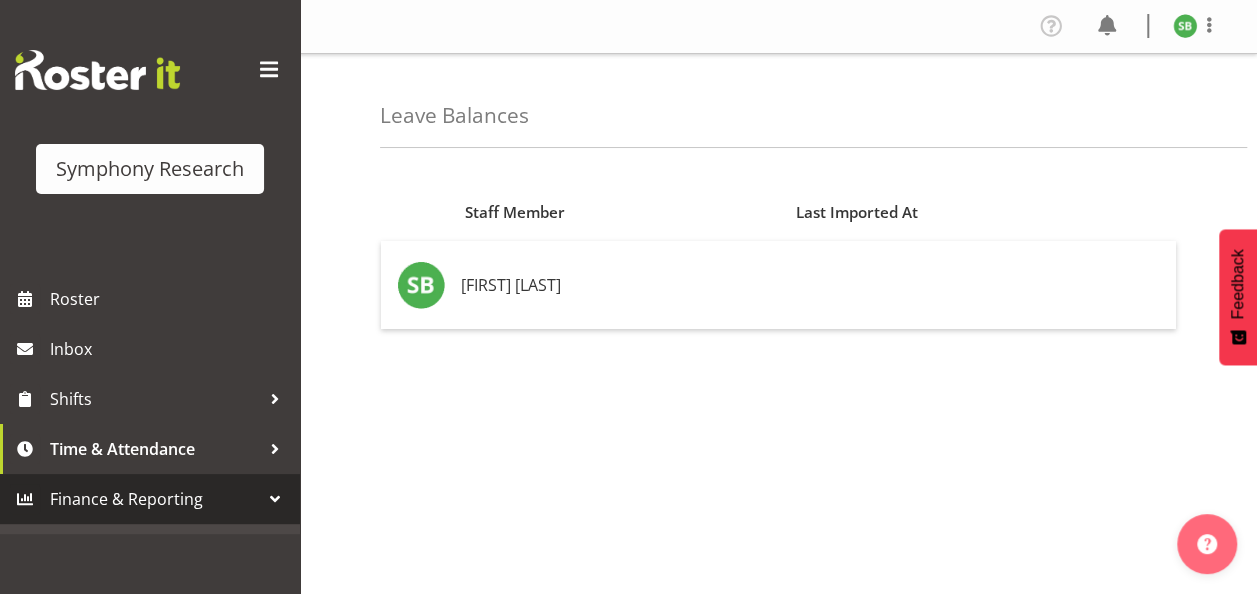 click at bounding box center (269, 70) 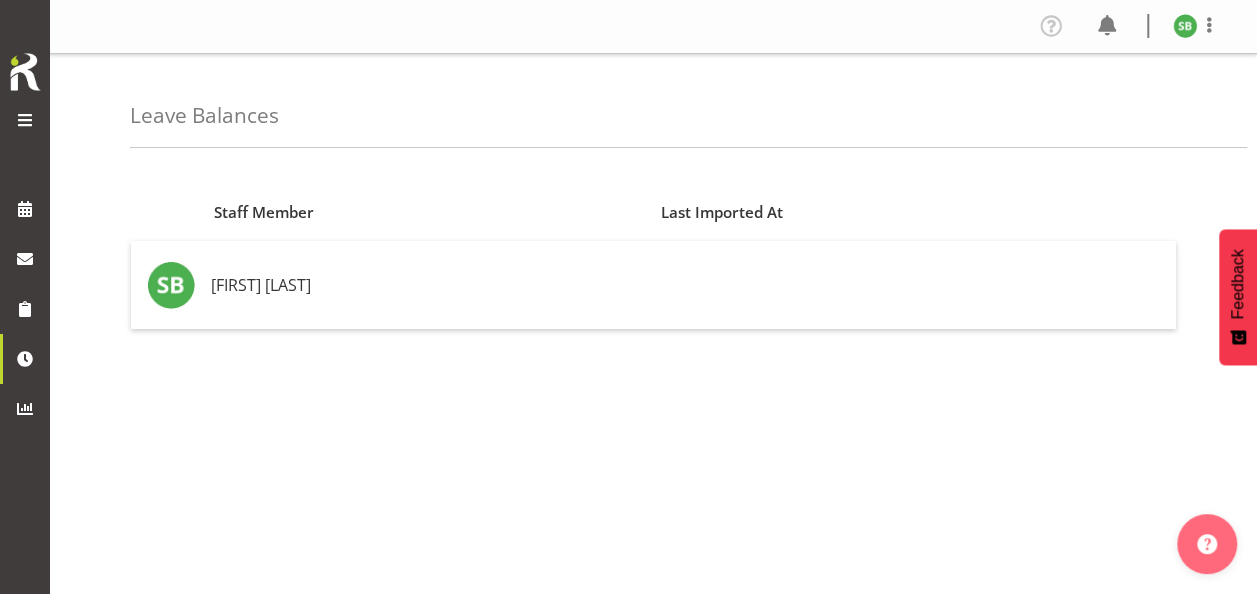 click at bounding box center [25, 120] 